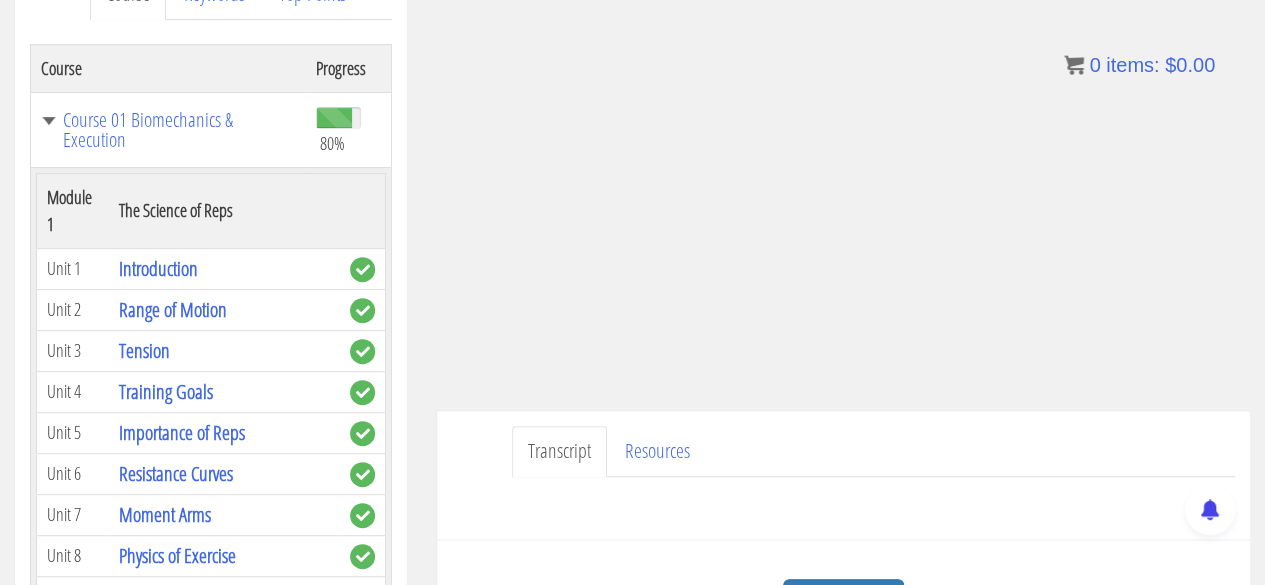 scroll, scrollTop: 0, scrollLeft: 0, axis: both 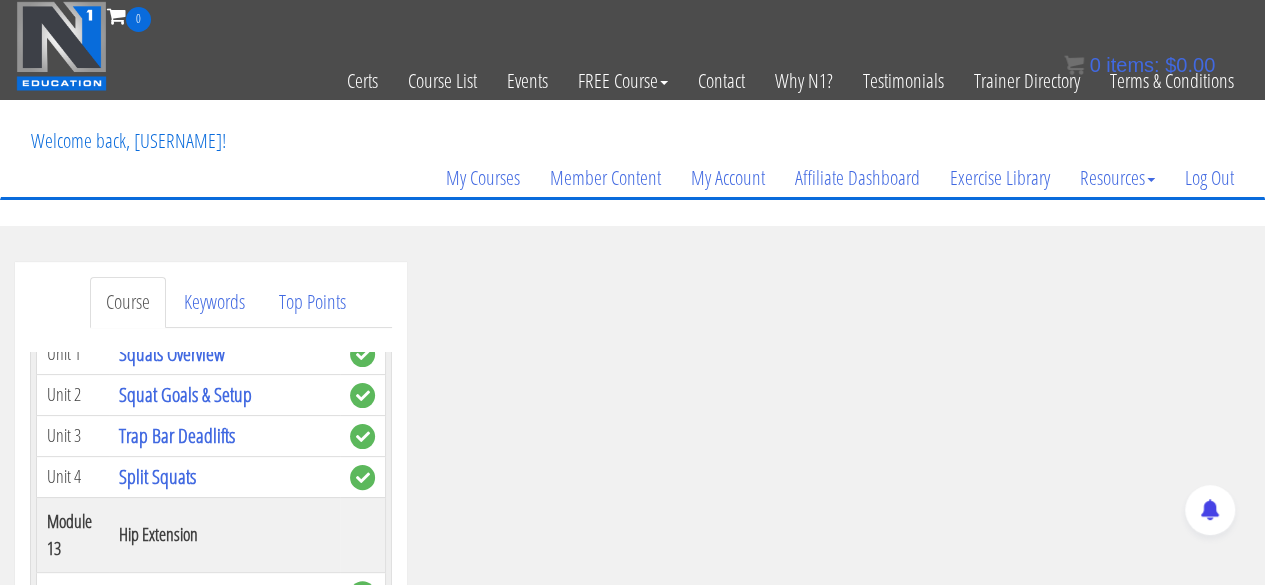 click at bounding box center [61, 46] 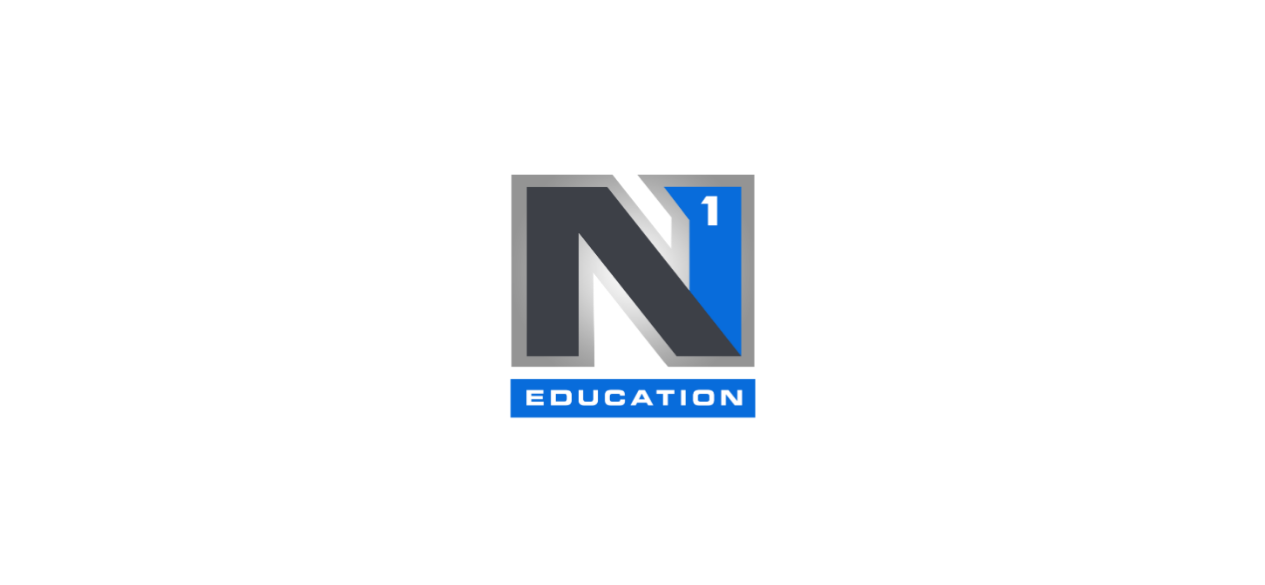 scroll, scrollTop: 0, scrollLeft: 0, axis: both 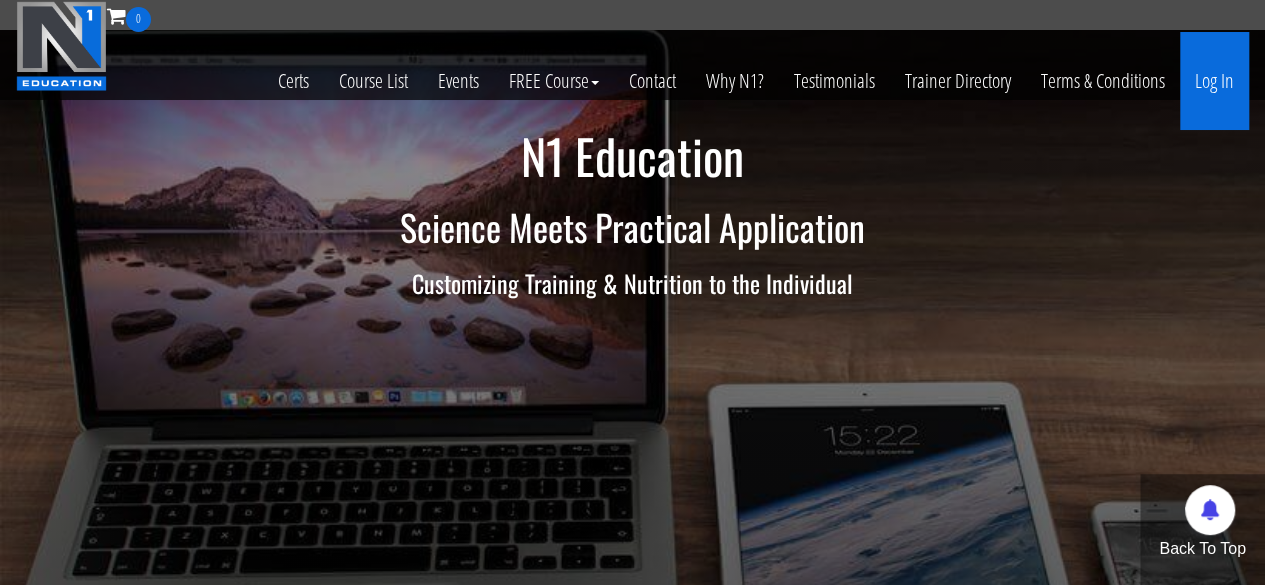 click on "Log In" at bounding box center (1214, 81) 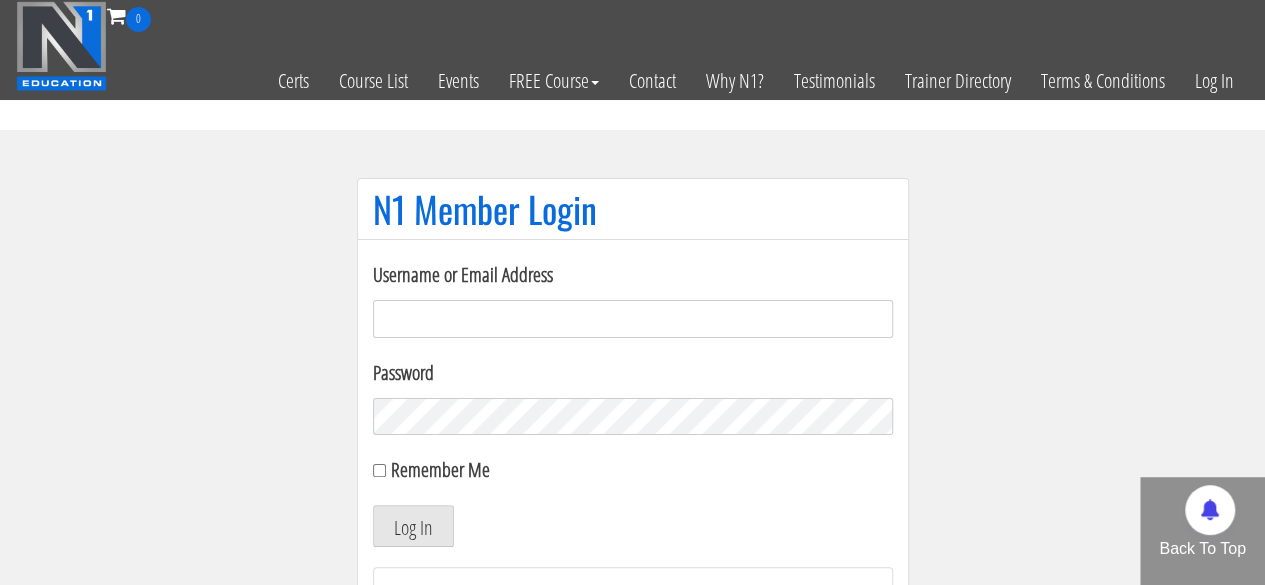 scroll, scrollTop: 143, scrollLeft: 0, axis: vertical 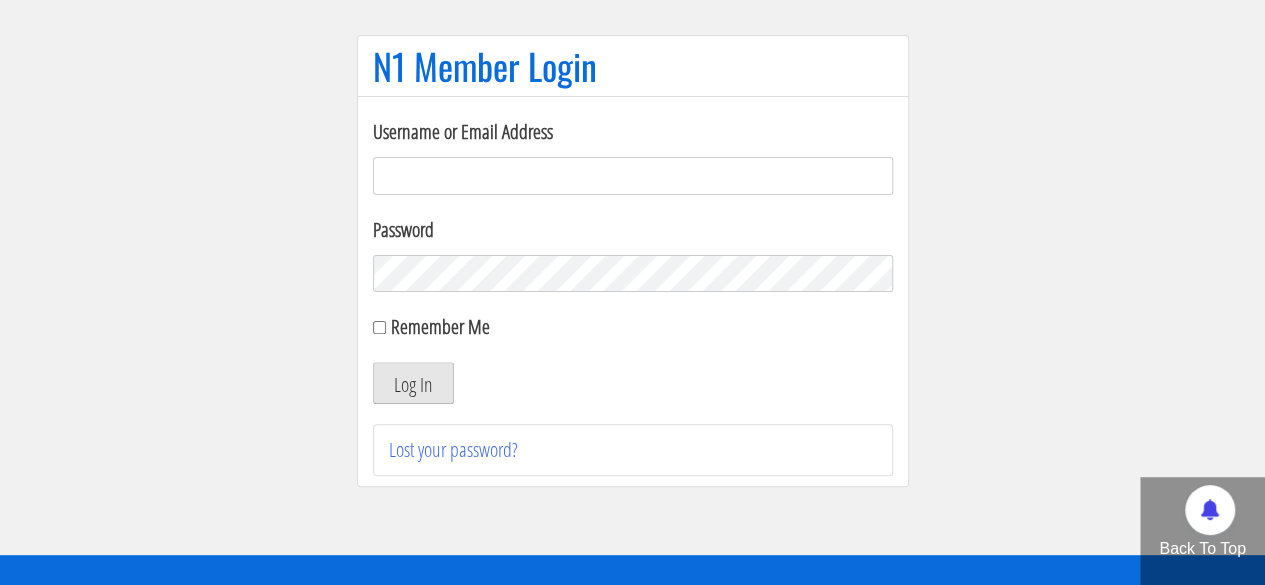 type on "podgorsek.blaz@gmail.com" 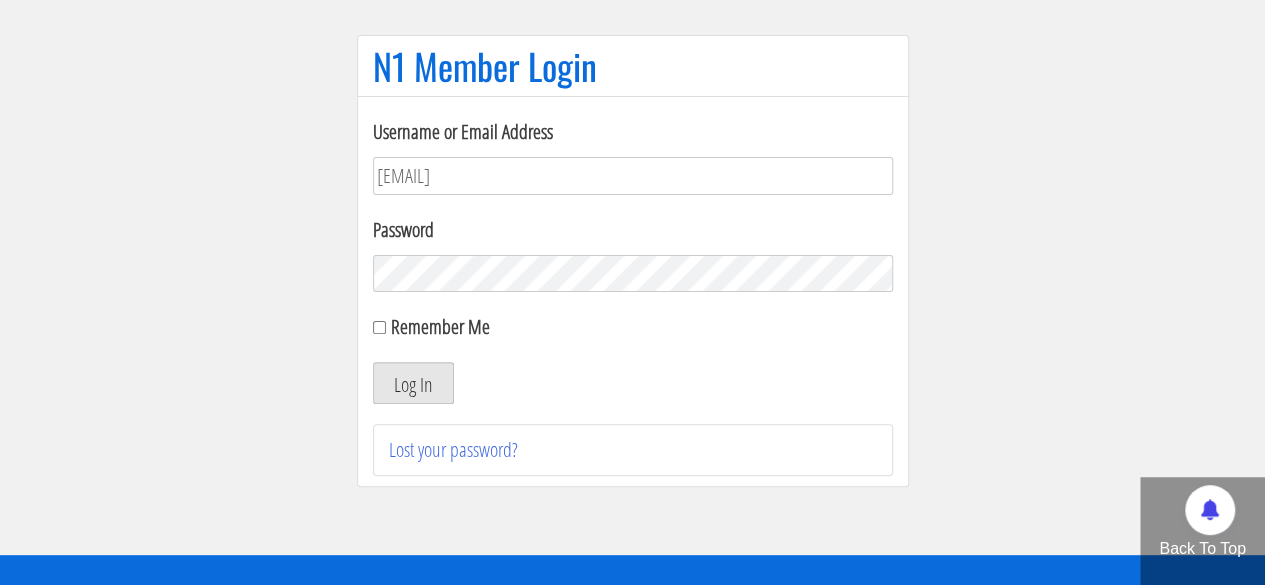 click on "Log In" at bounding box center (413, 383) 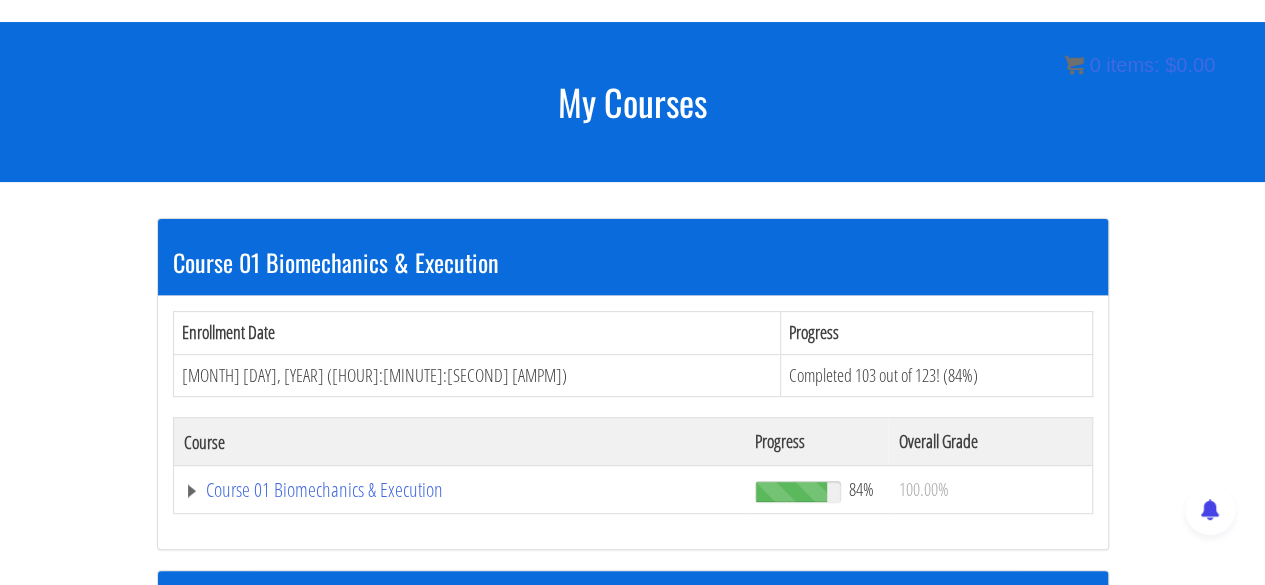 scroll, scrollTop: 206, scrollLeft: 0, axis: vertical 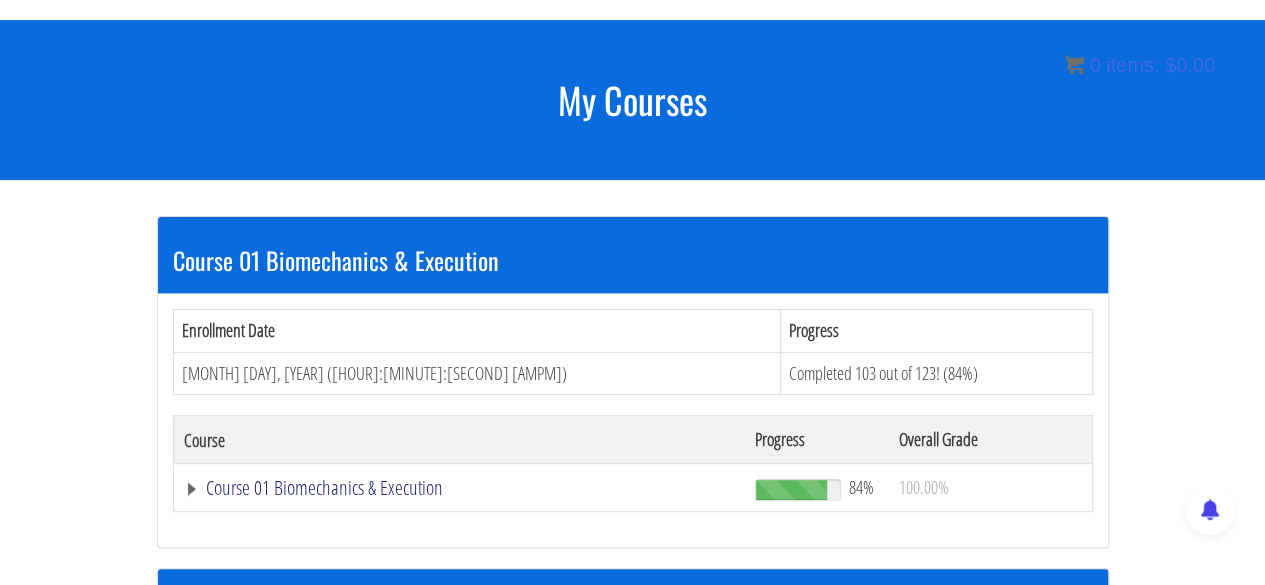click on "Course 01 Biomechanics & Execution" at bounding box center [460, 488] 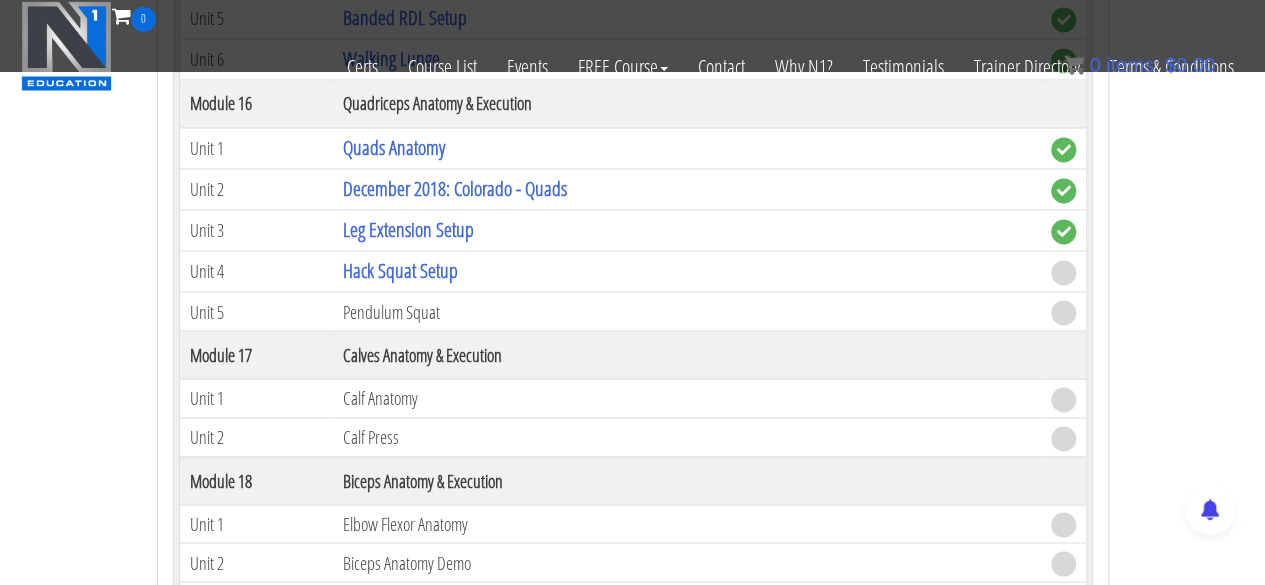 scroll, scrollTop: 5380, scrollLeft: 0, axis: vertical 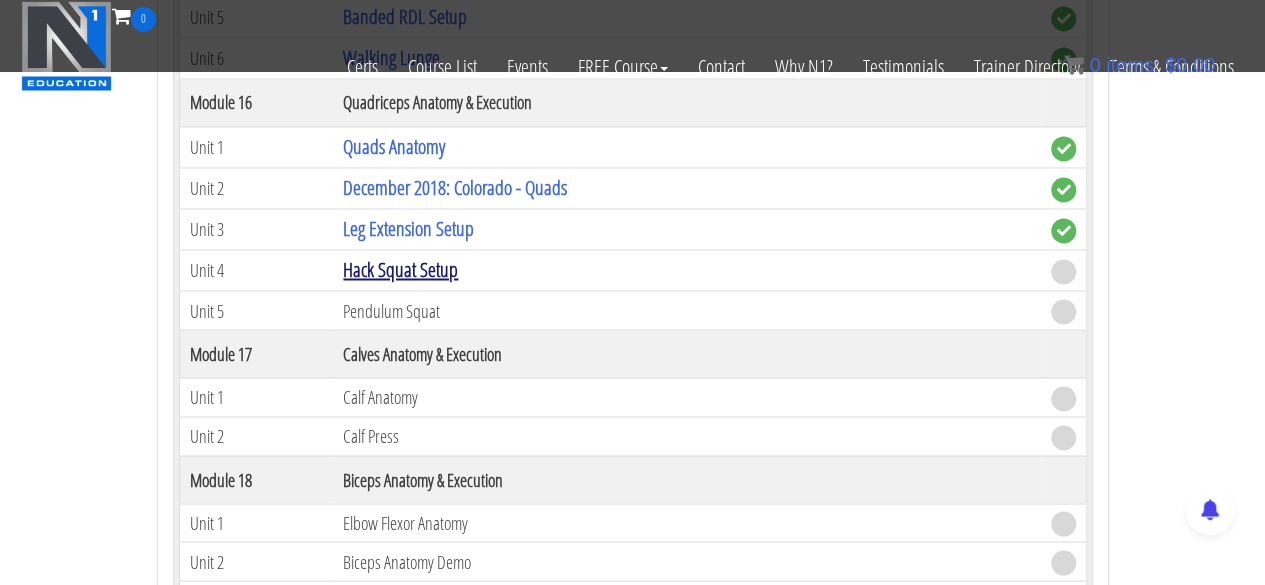 click on "Hack Squat Setup" at bounding box center [400, 269] 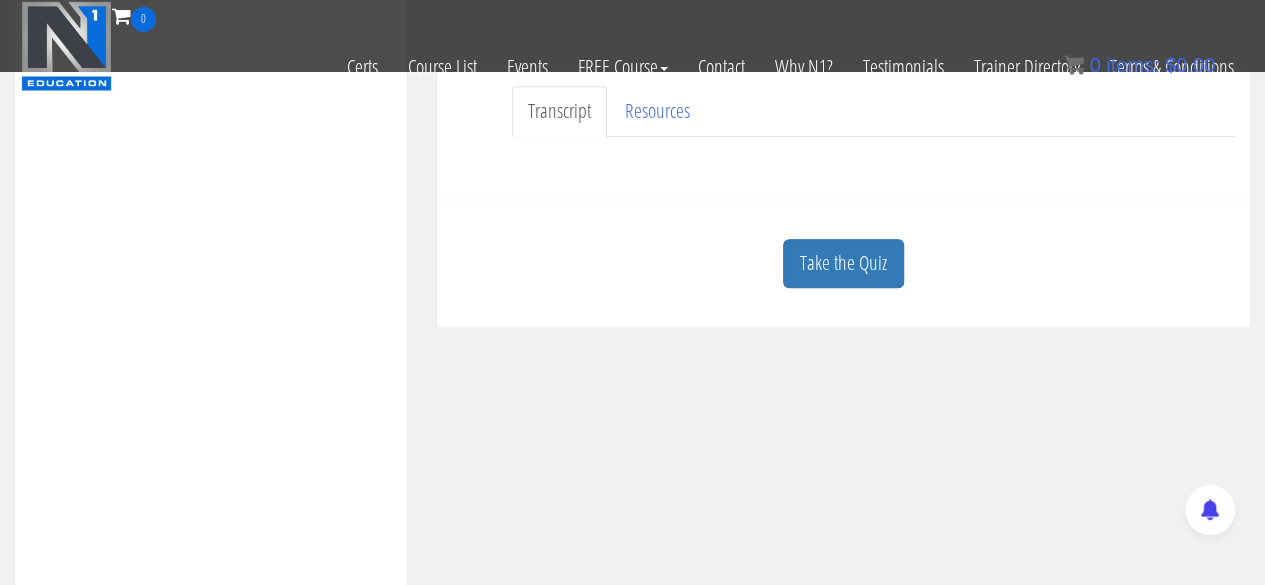 scroll, scrollTop: 524, scrollLeft: 0, axis: vertical 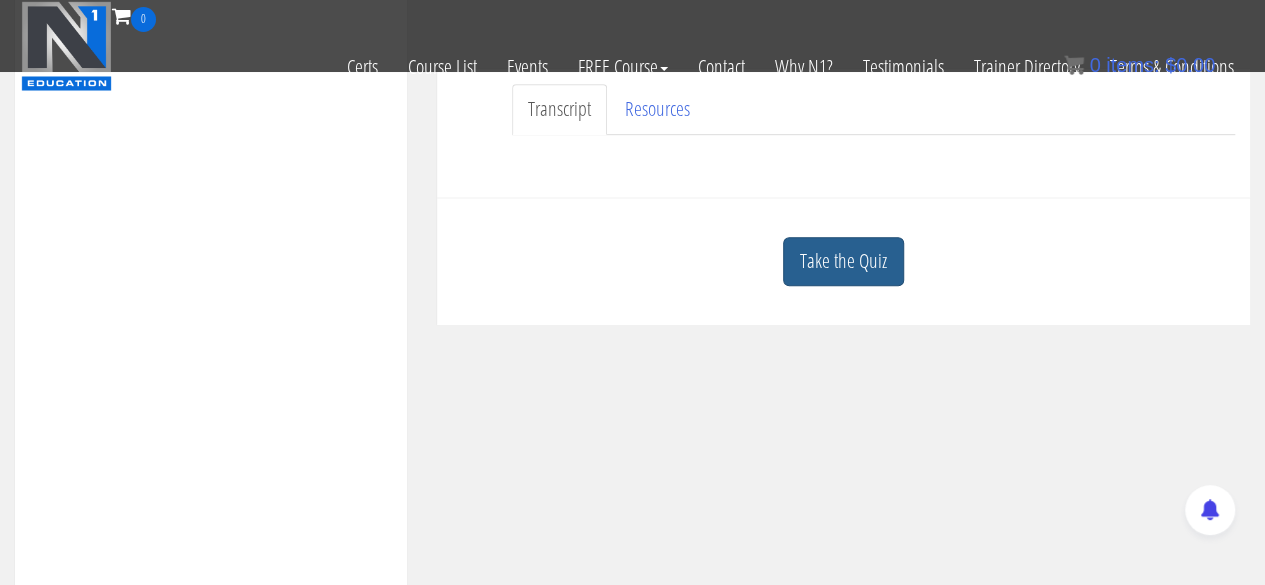 click on "Take the Quiz" at bounding box center [843, 261] 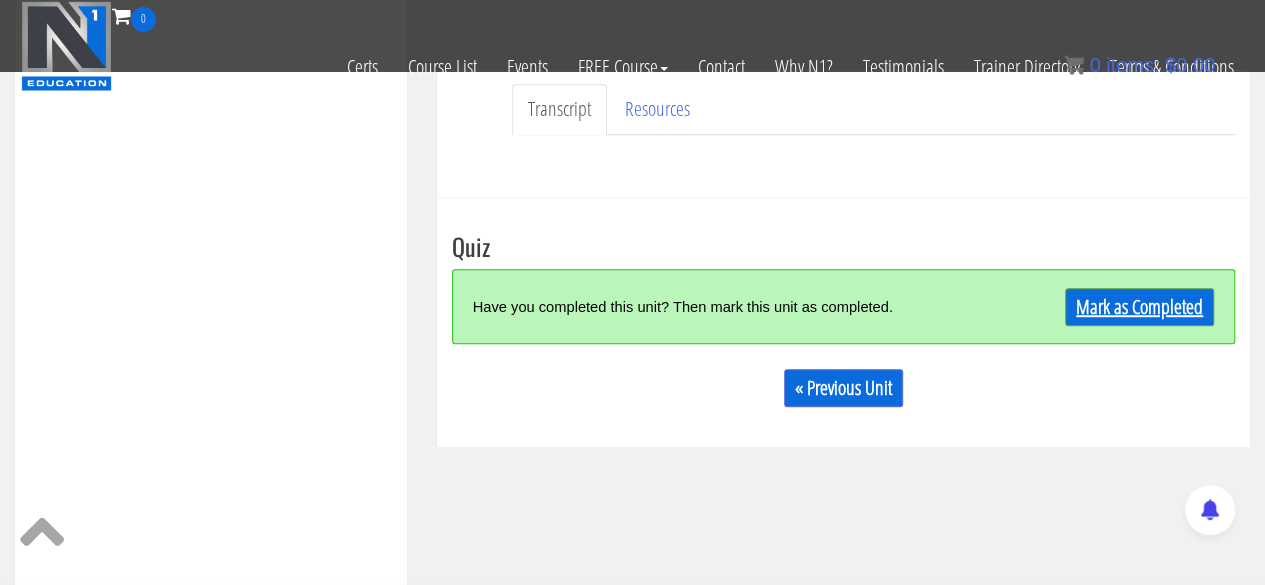 click on "Mark as Completed" at bounding box center (1139, 307) 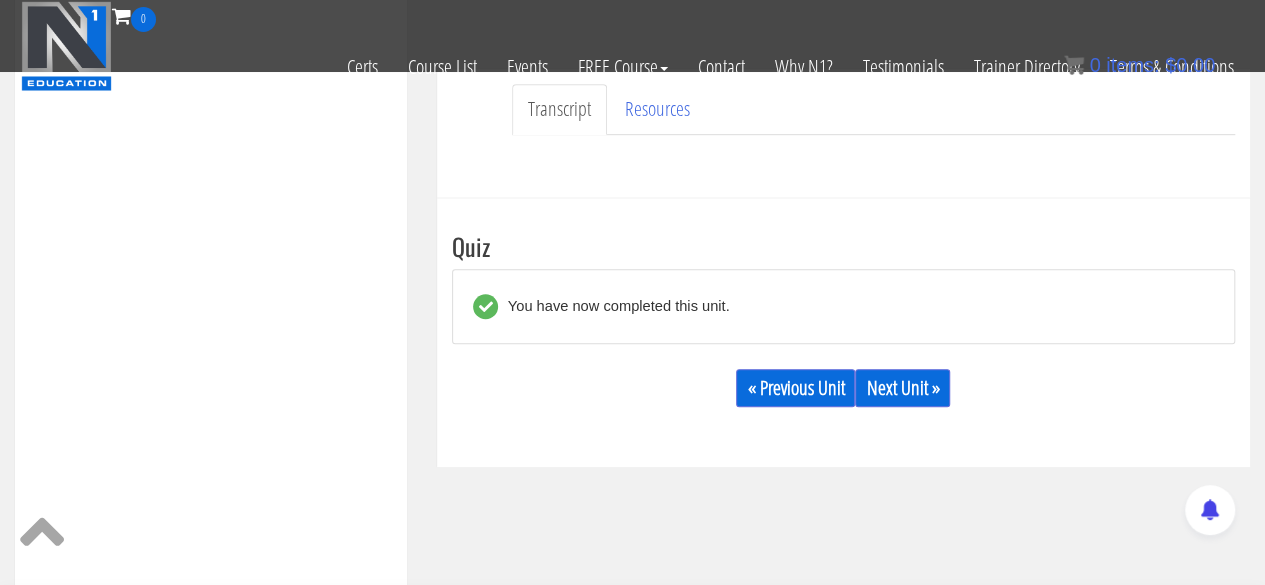 click on "« Previous Unit Next Unit »" at bounding box center (843, 388) 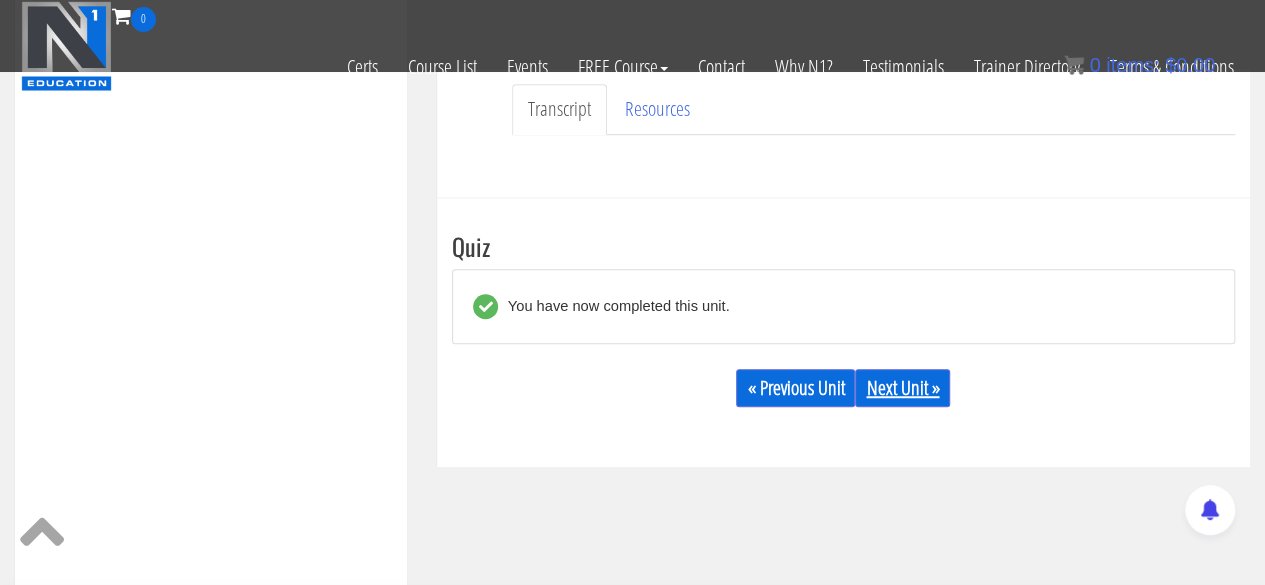 click on "Next Unit »" at bounding box center [902, 388] 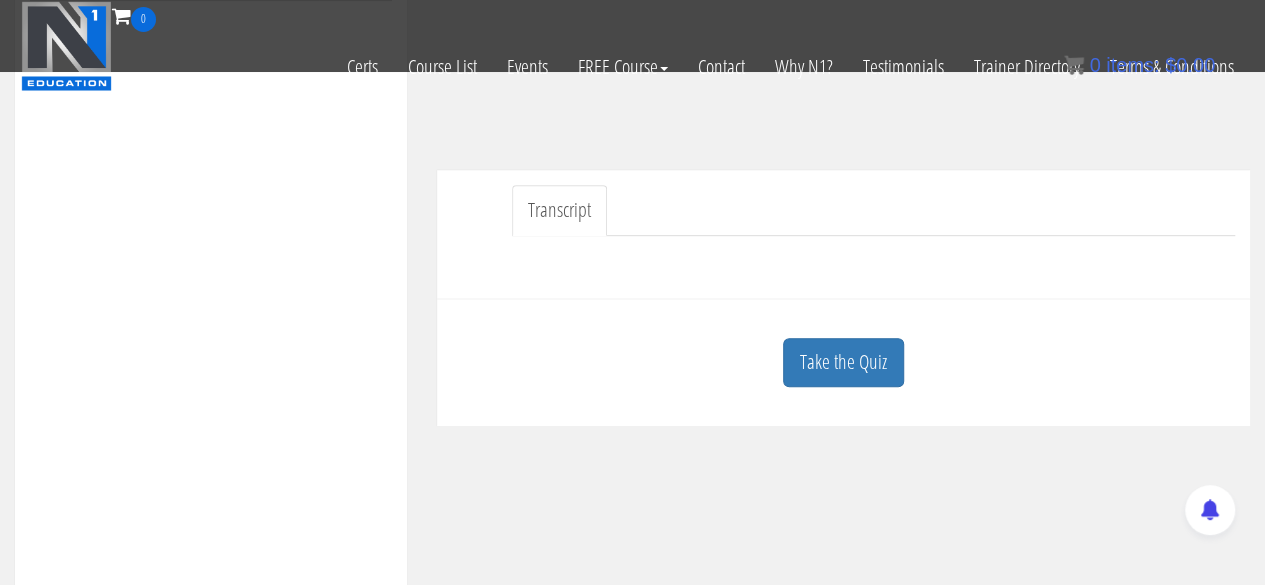 scroll, scrollTop: 424, scrollLeft: 0, axis: vertical 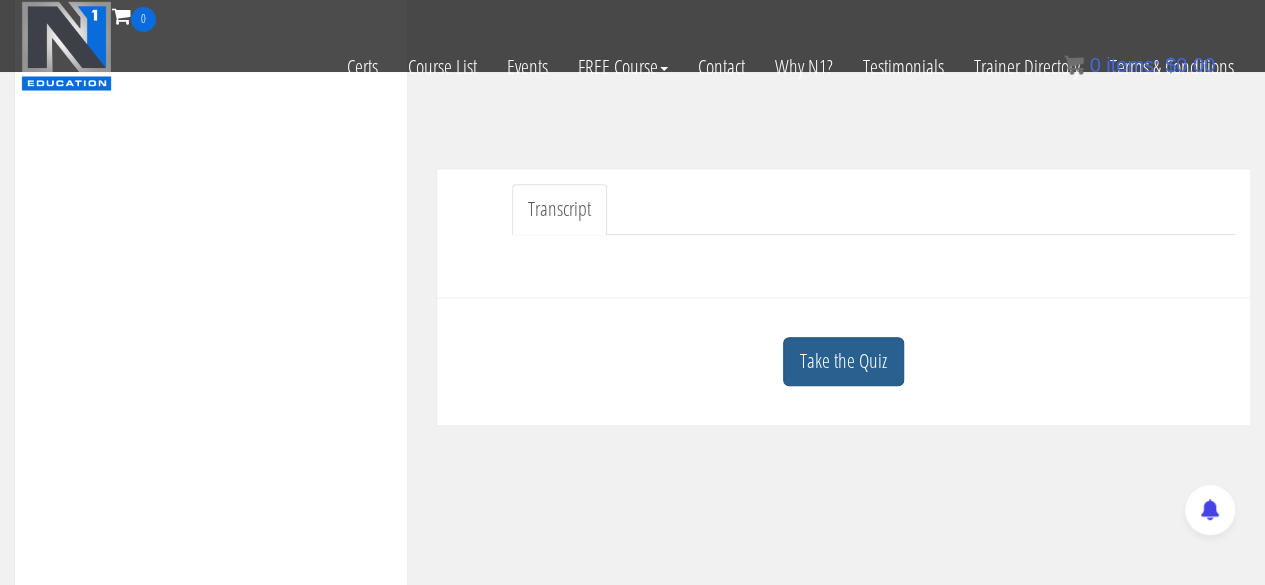 click on "Take the Quiz" at bounding box center [843, 361] 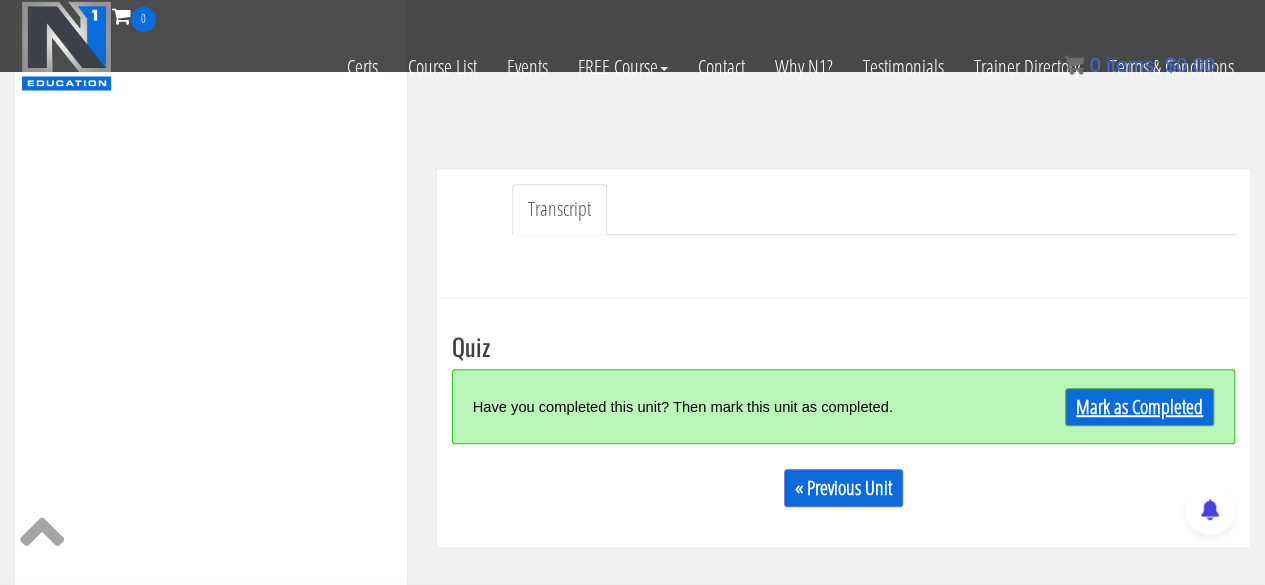 click on "Mark as Completed" at bounding box center [1139, 407] 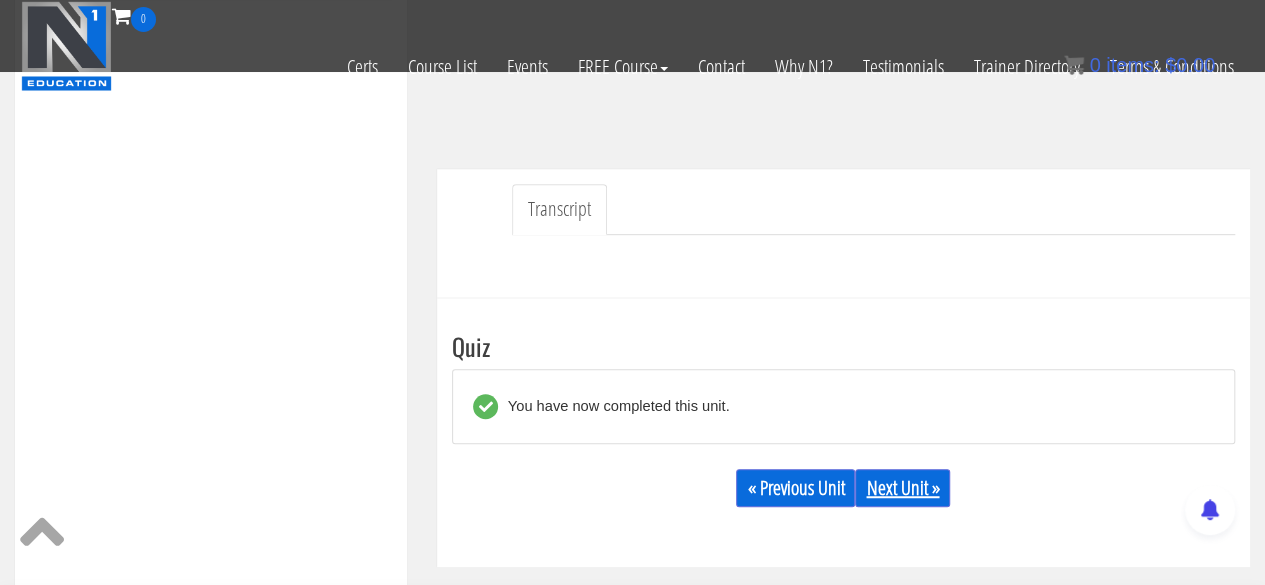 click on "Next Unit »" at bounding box center [902, 488] 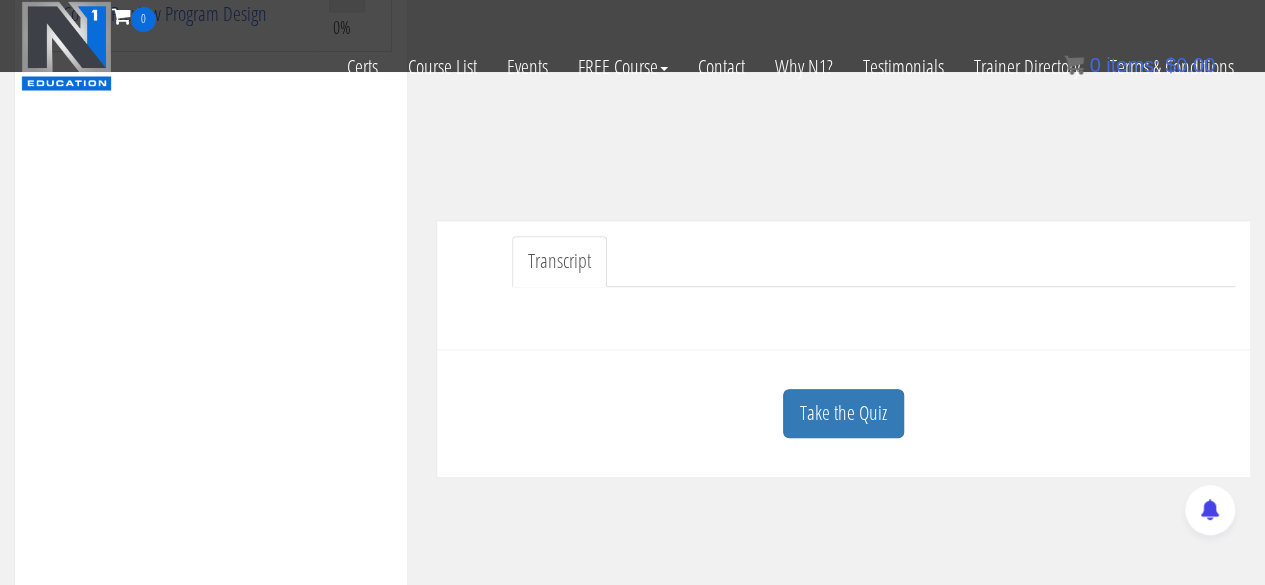 scroll, scrollTop: 373, scrollLeft: 0, axis: vertical 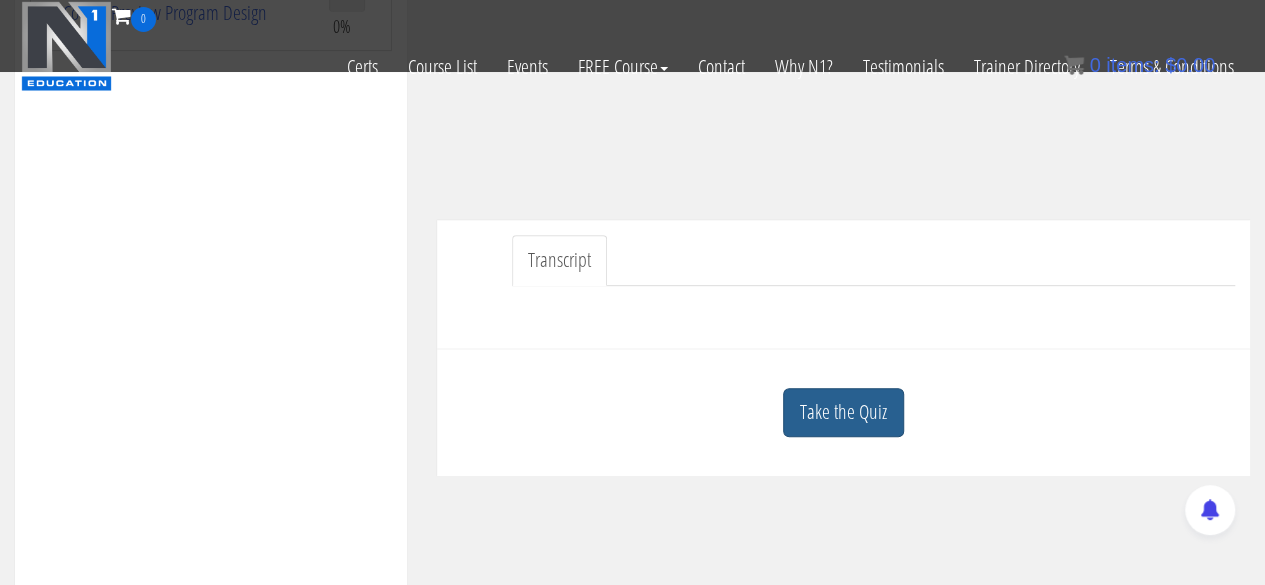 click on "Take the Quiz" at bounding box center (843, 412) 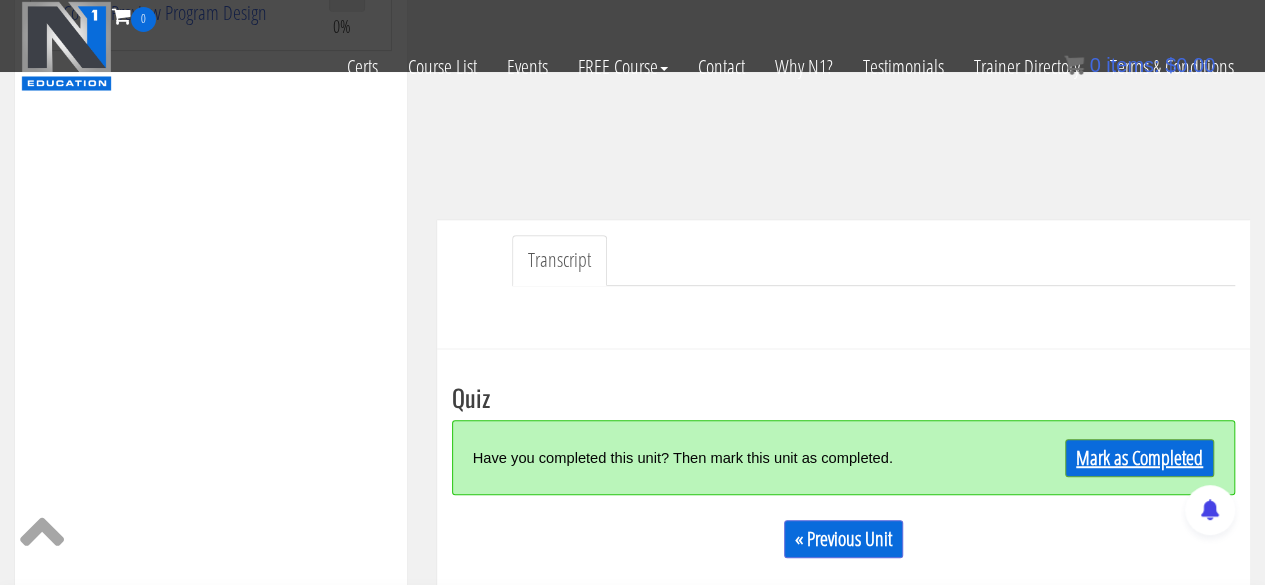 click on "Mark as Completed" at bounding box center [1139, 458] 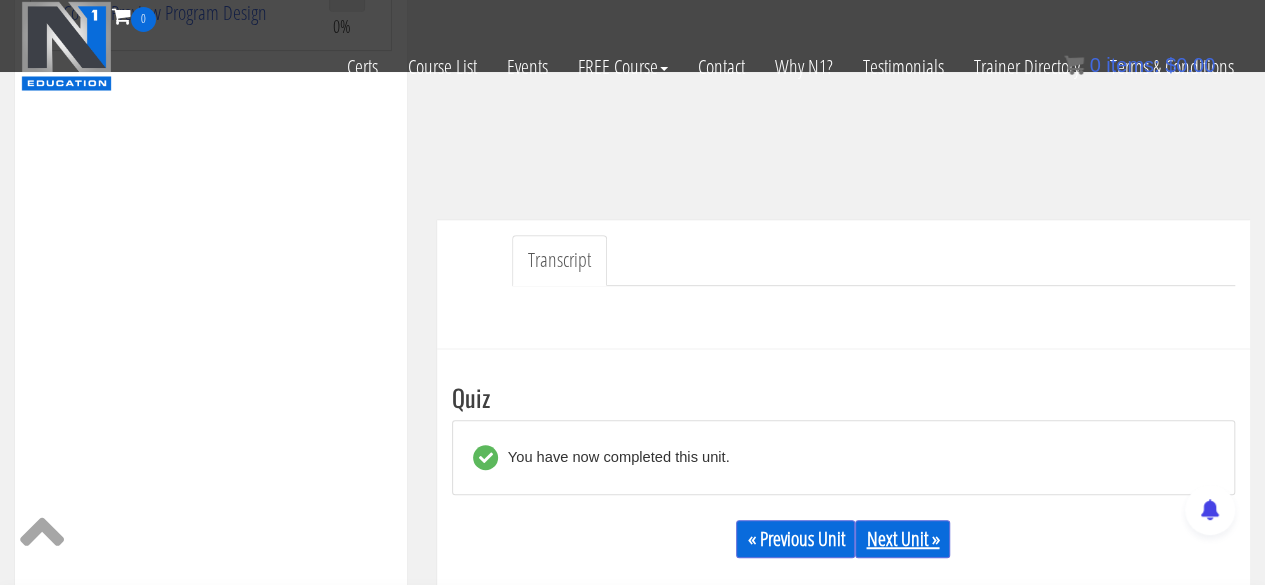 click on "Next Unit »" at bounding box center [902, 539] 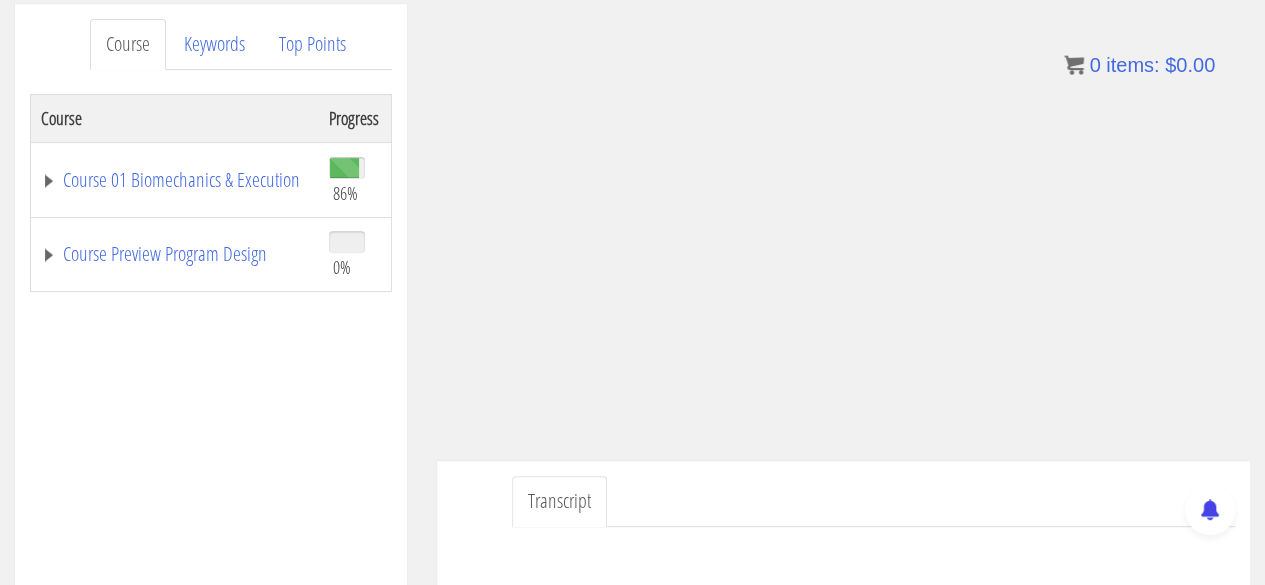 scroll, scrollTop: 261, scrollLeft: 0, axis: vertical 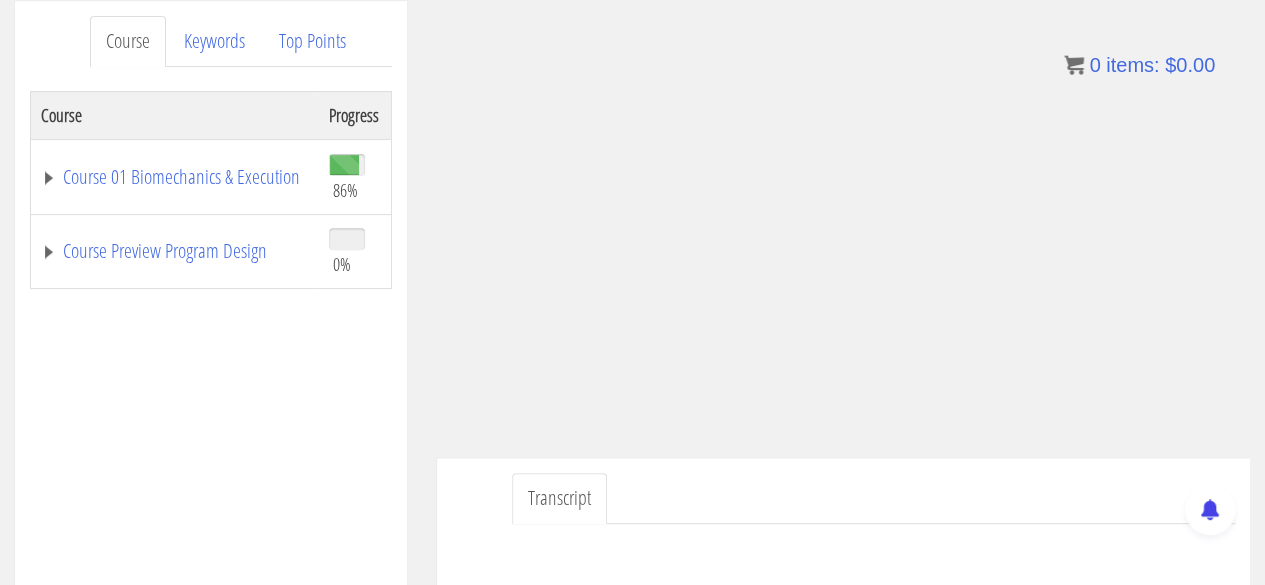 click on "Transcript" at bounding box center [873, 498] 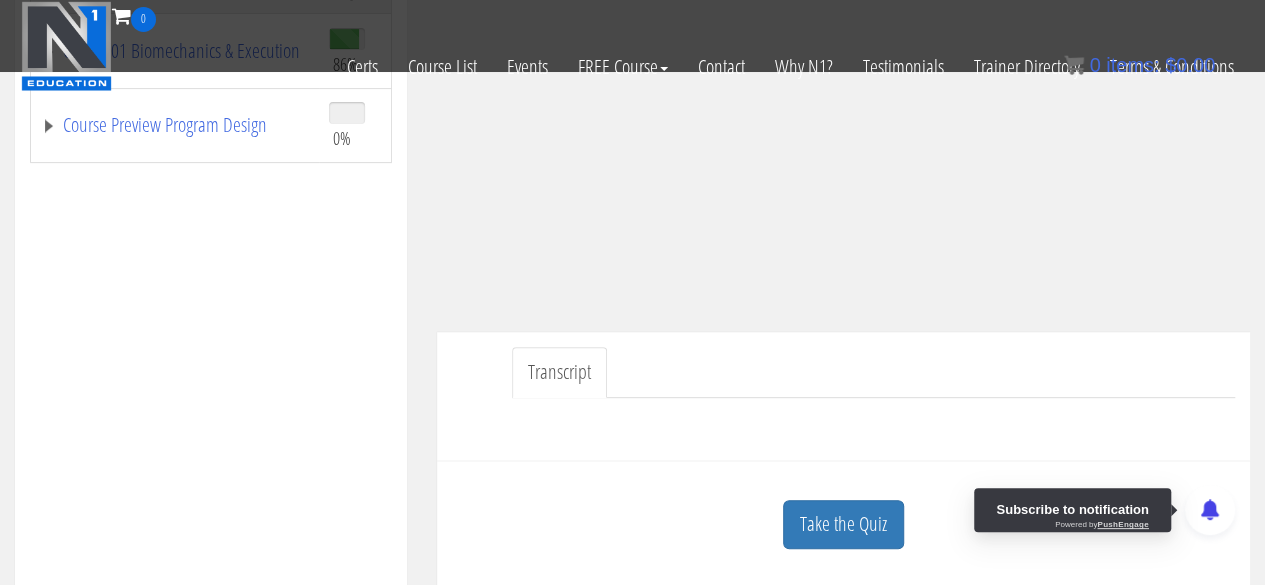 scroll, scrollTop: 421, scrollLeft: 0, axis: vertical 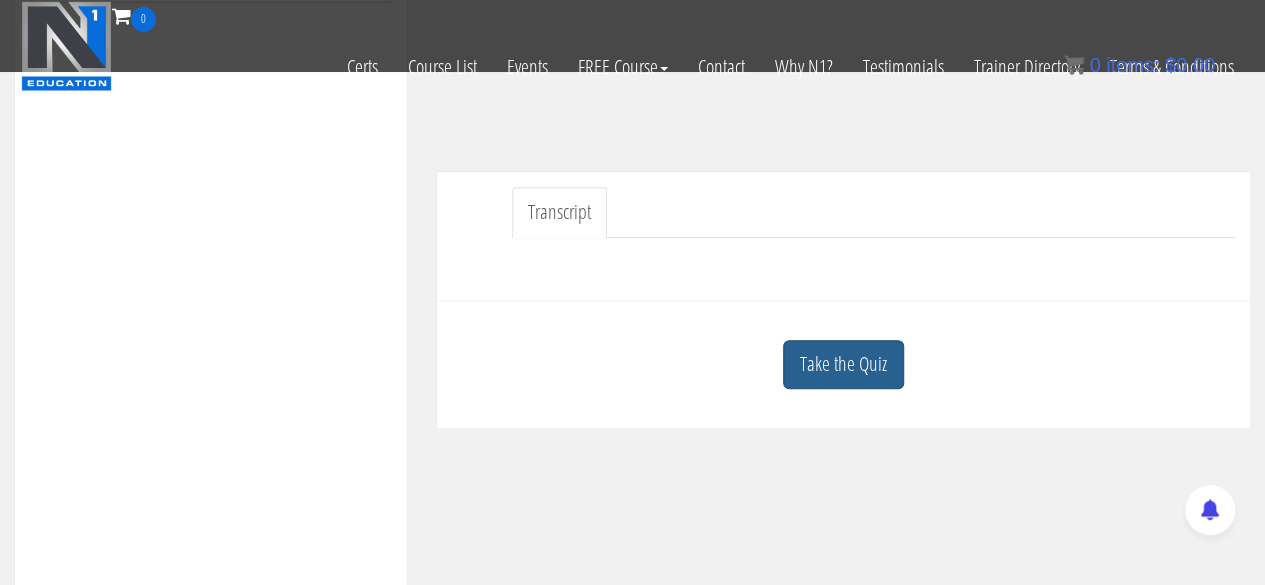 click on "Take the Quiz" at bounding box center [843, 364] 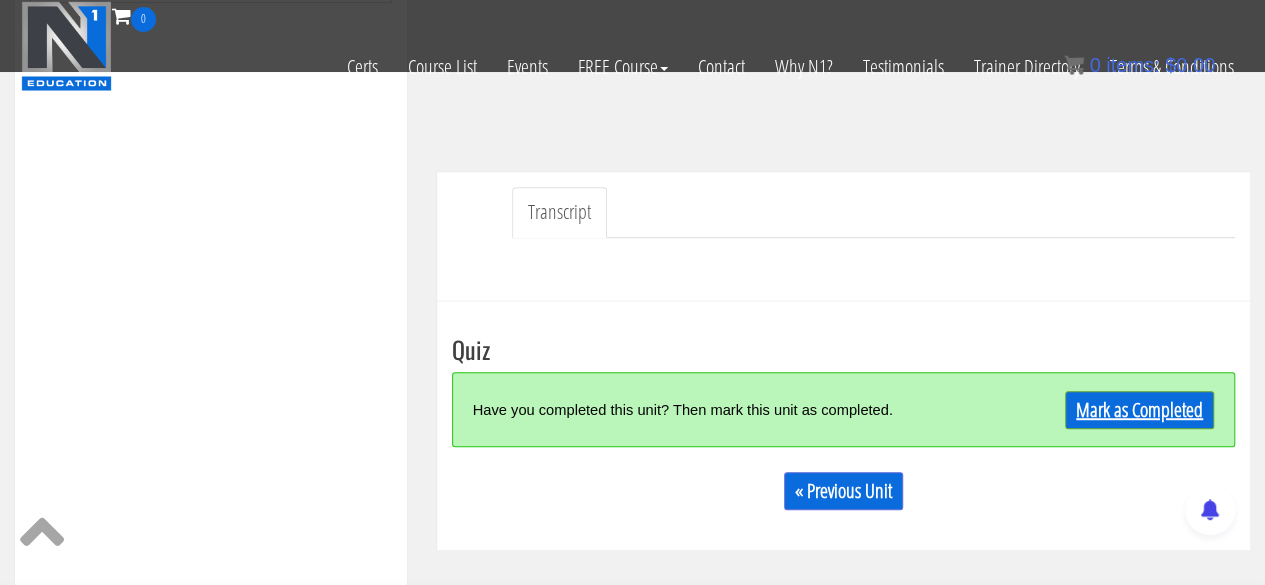 click on "Mark as Completed" at bounding box center (1139, 410) 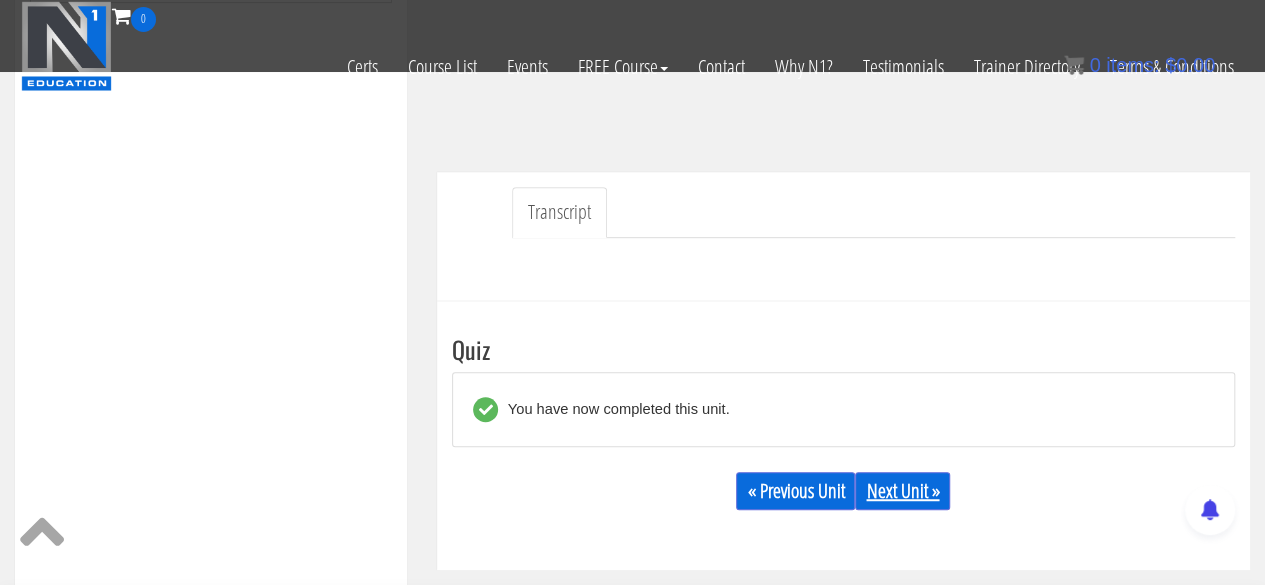 click on "Next Unit »" at bounding box center [902, 491] 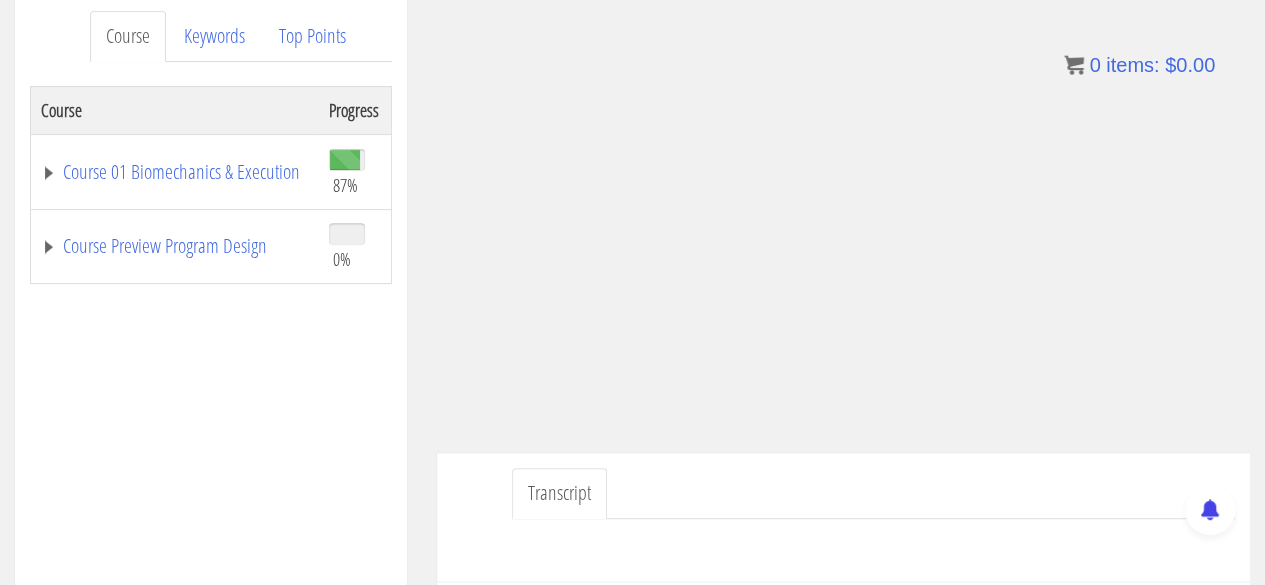 scroll, scrollTop: 268, scrollLeft: 0, axis: vertical 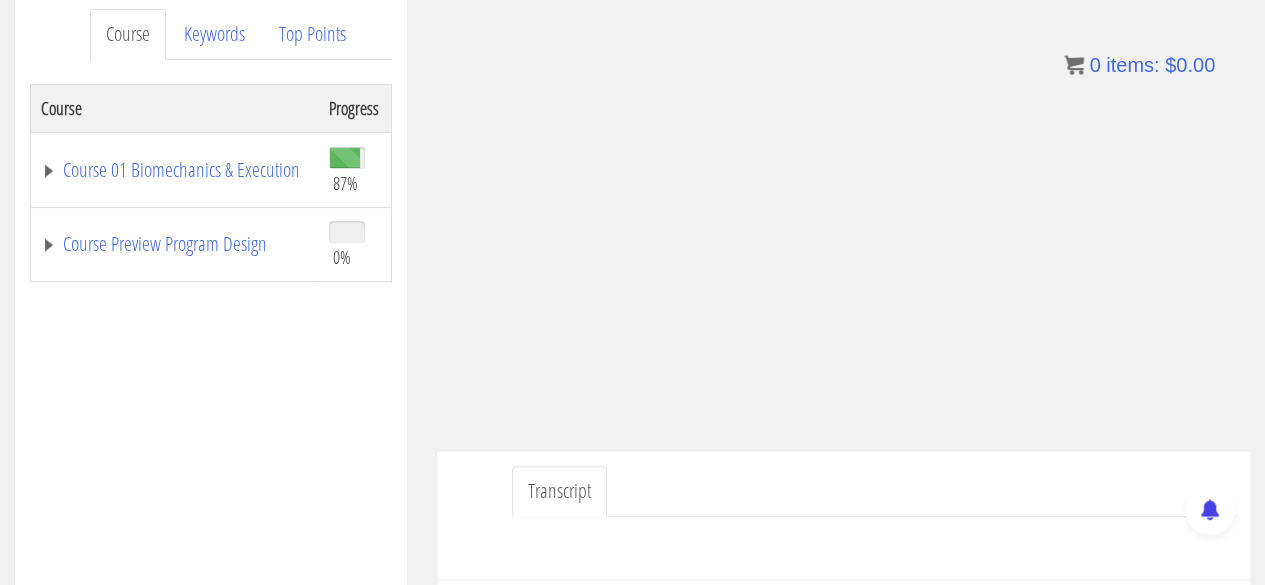 click on "Transcript" at bounding box center (873, 491) 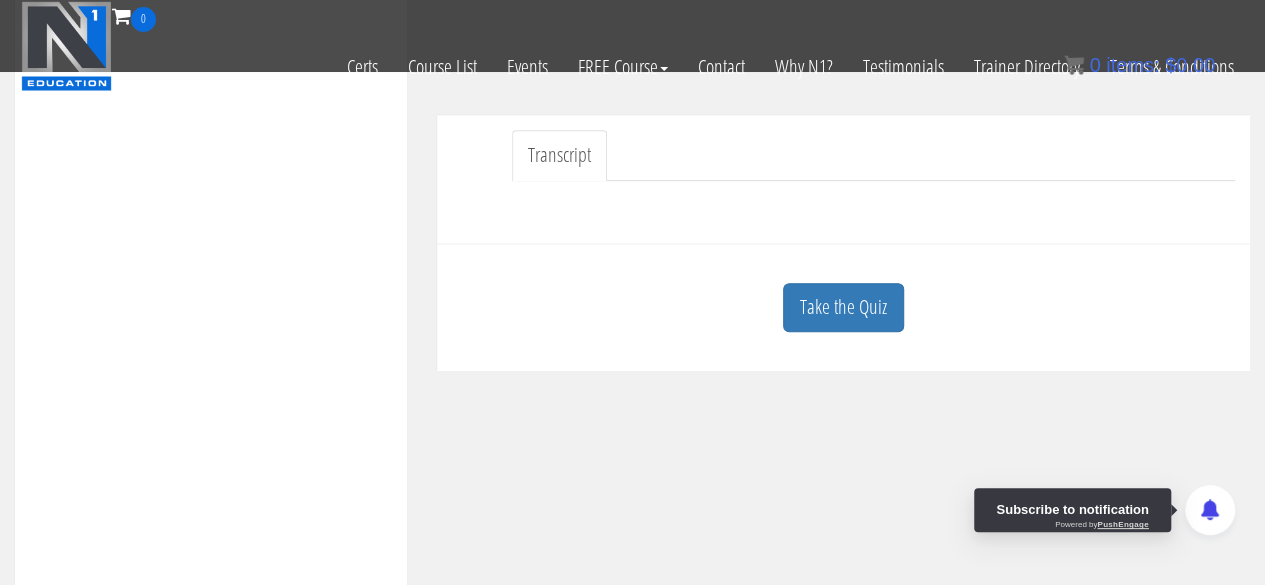 scroll, scrollTop: 496, scrollLeft: 0, axis: vertical 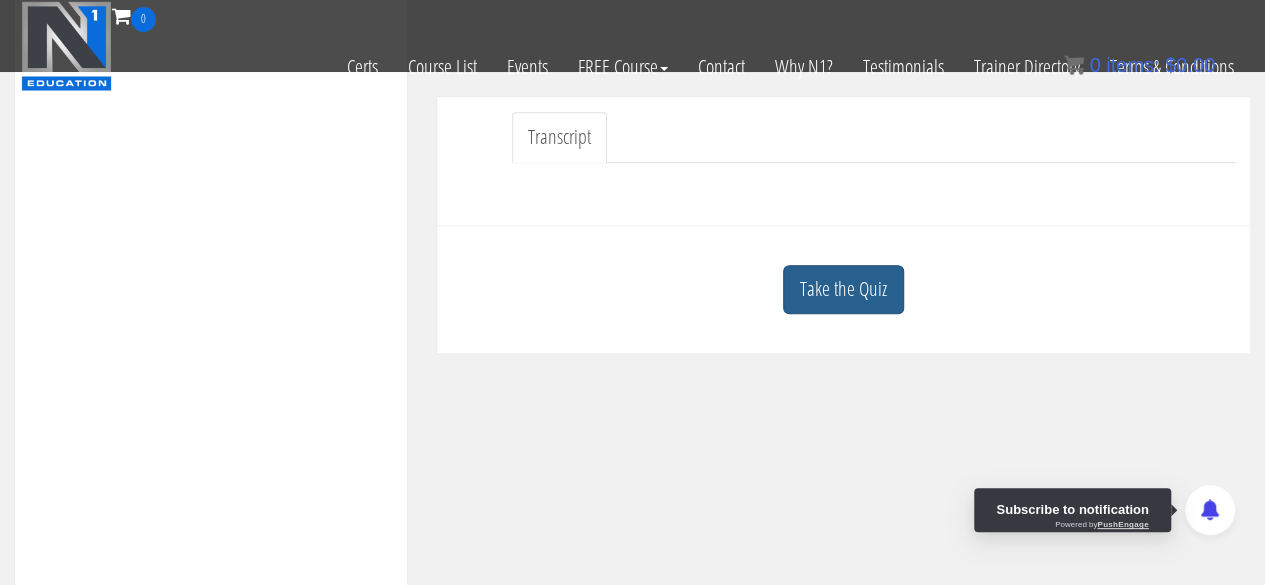 click on "Take the Quiz" at bounding box center (843, 289) 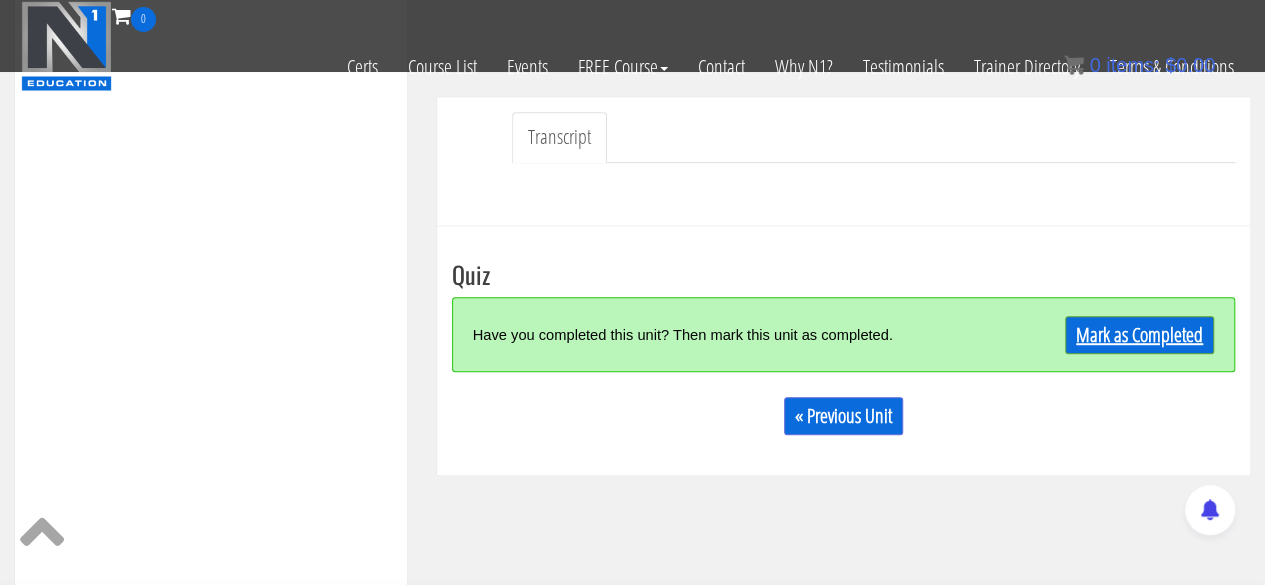 click on "Mark as Completed" at bounding box center (1139, 335) 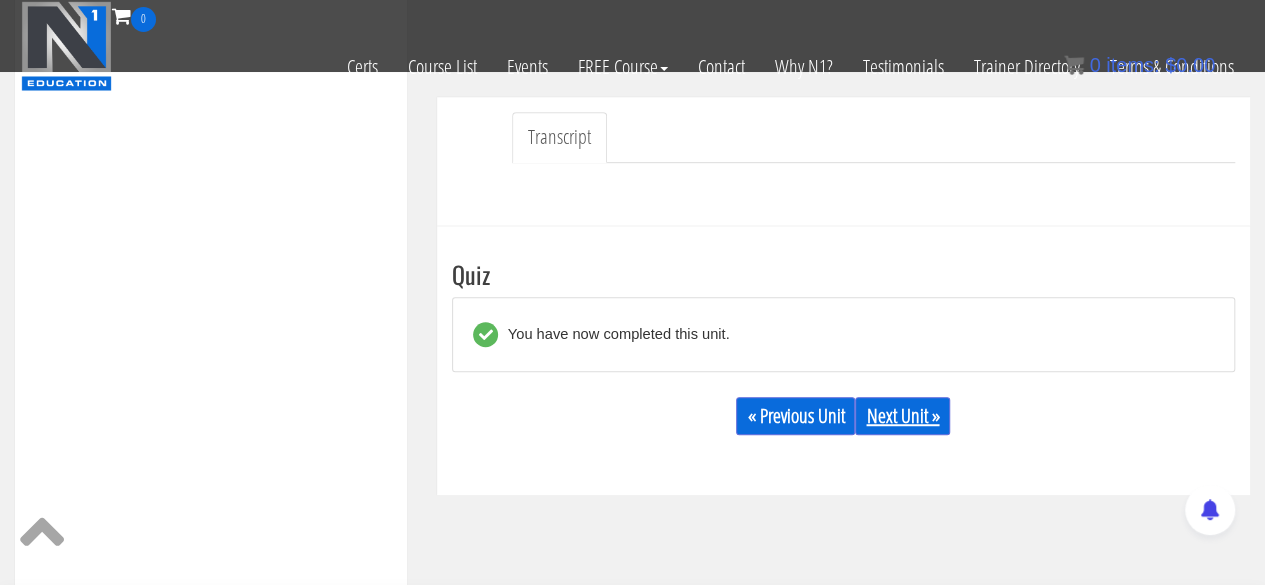 click on "Next Unit »" at bounding box center (902, 416) 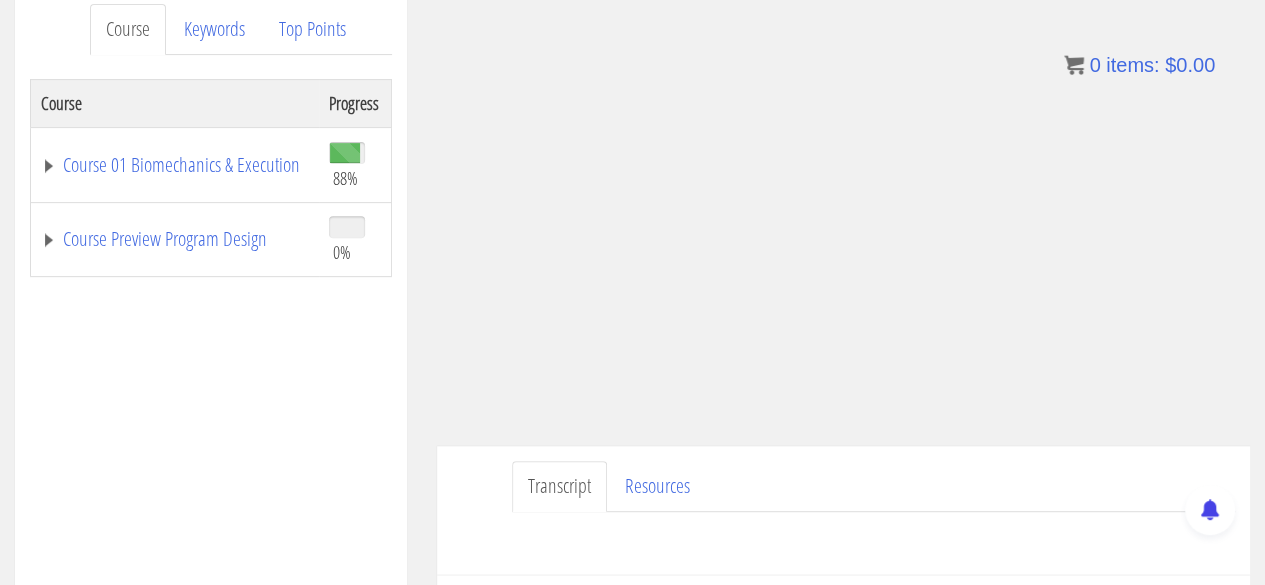 scroll, scrollTop: 288, scrollLeft: 0, axis: vertical 